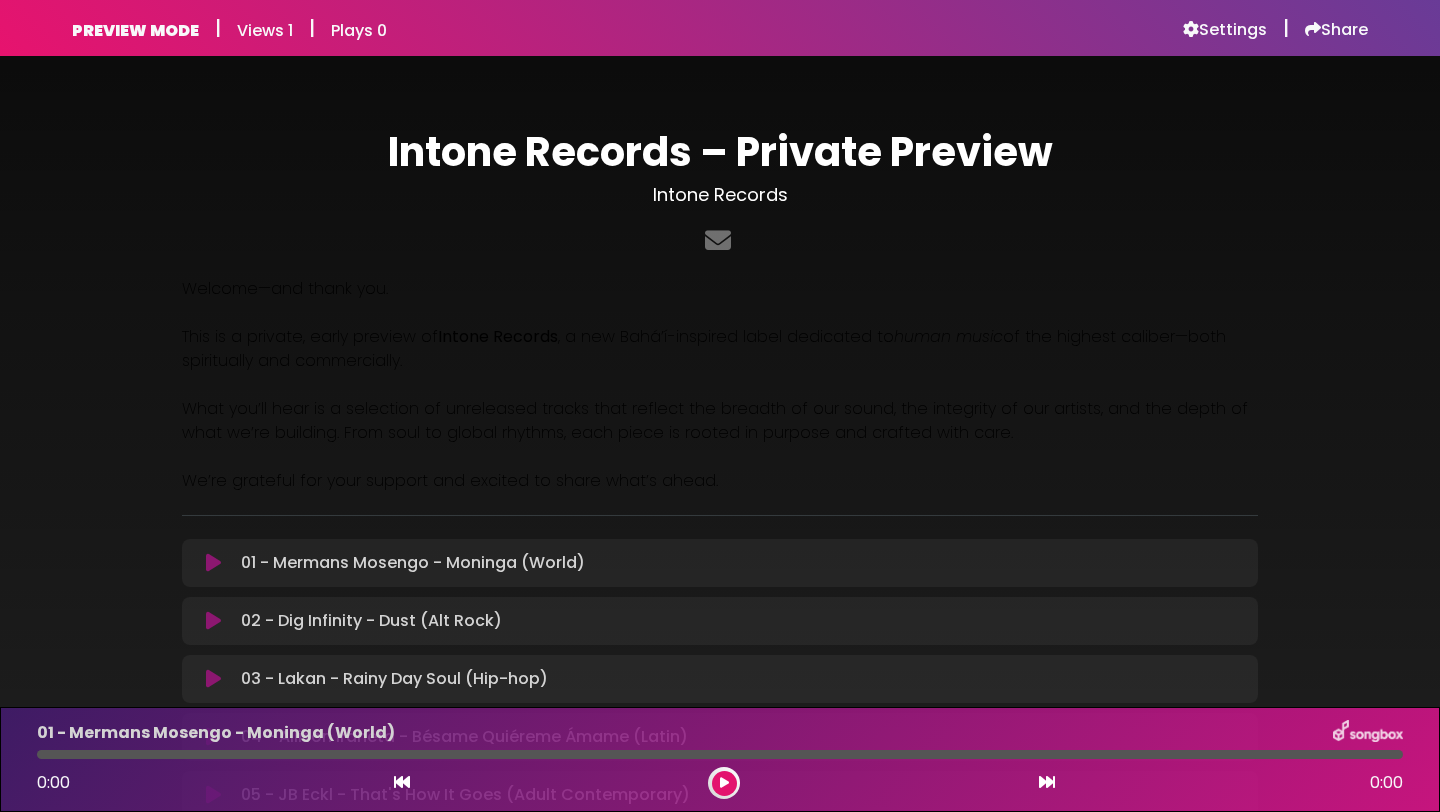 scroll, scrollTop: 0, scrollLeft: 0, axis: both 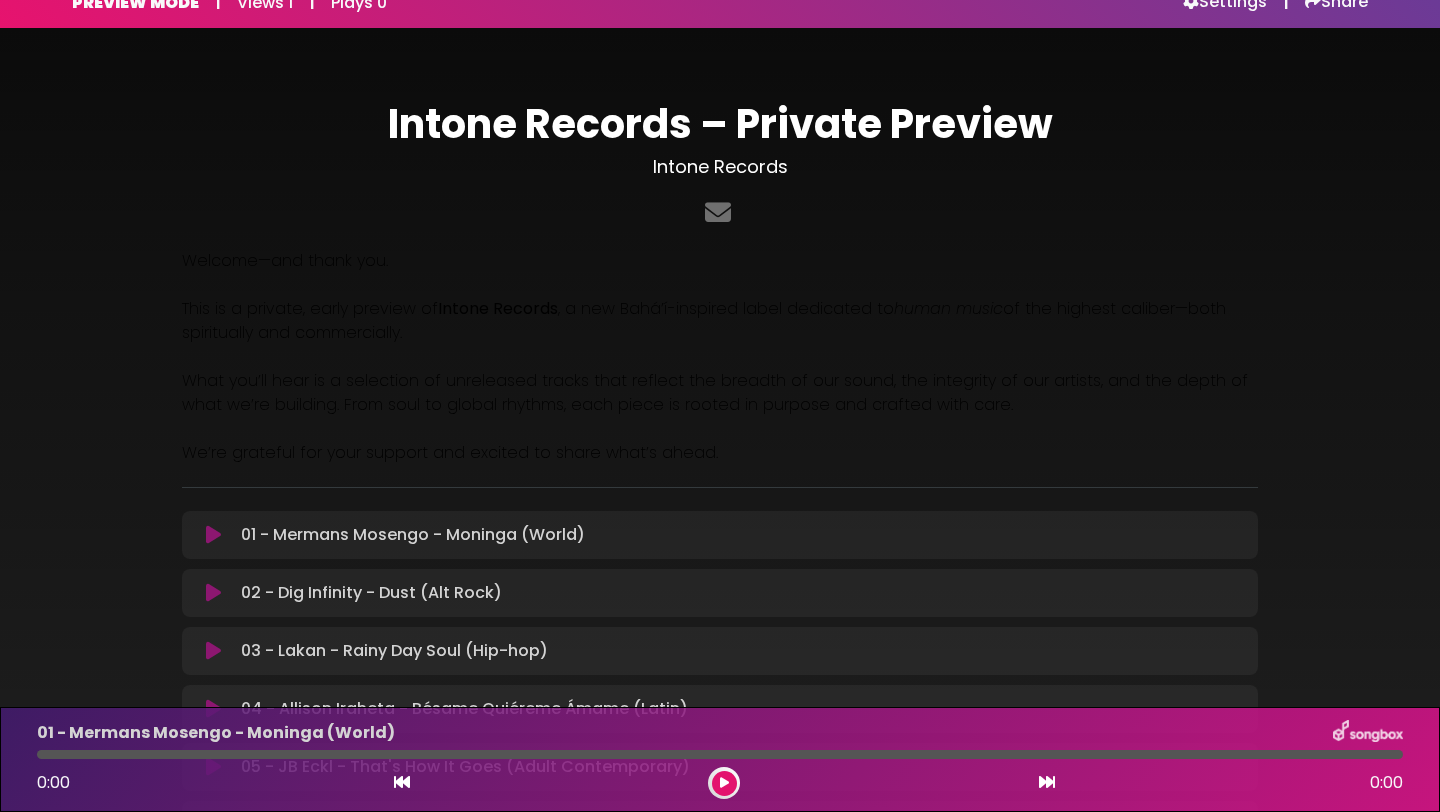 click on "Intone Records" at bounding box center [720, 167] 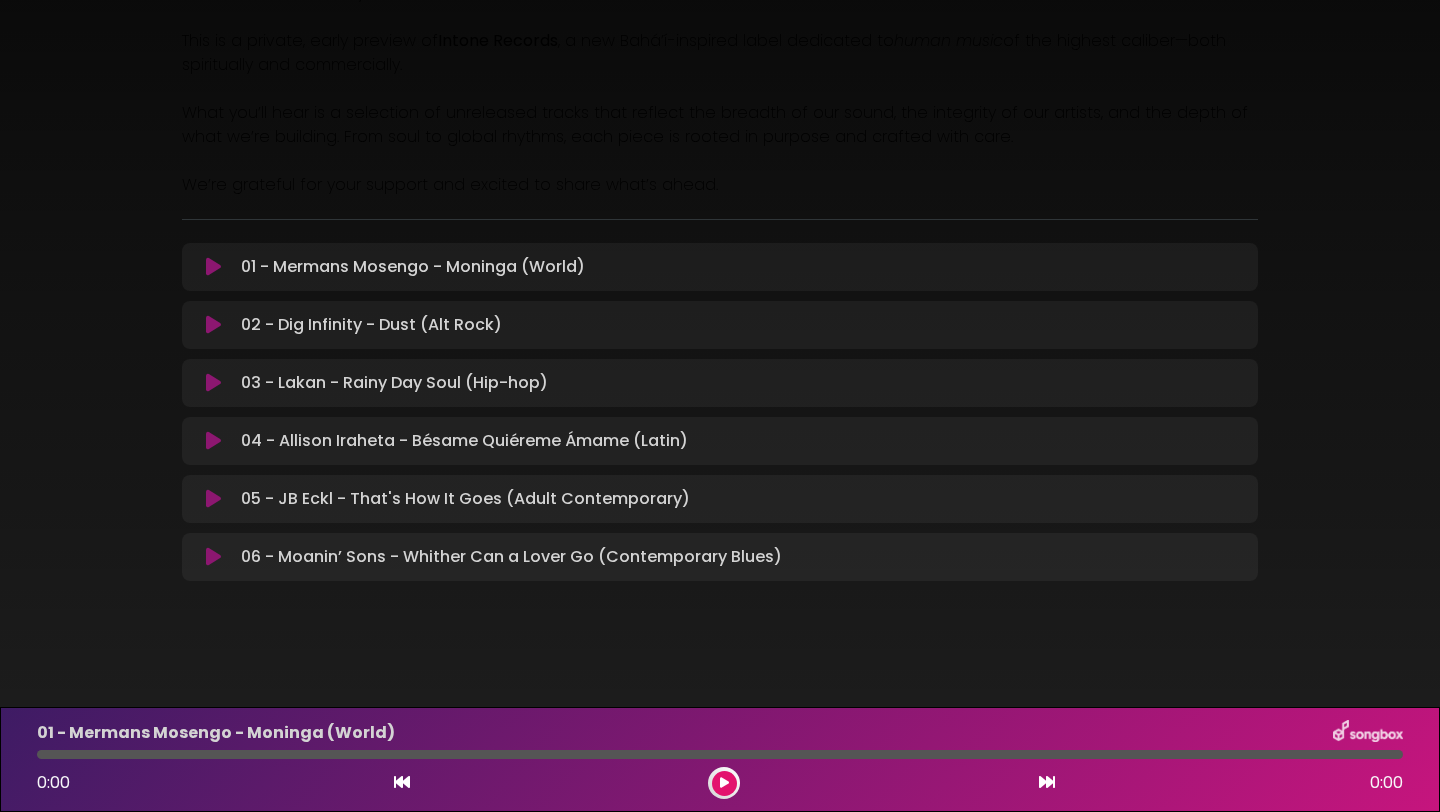 scroll, scrollTop: 0, scrollLeft: 0, axis: both 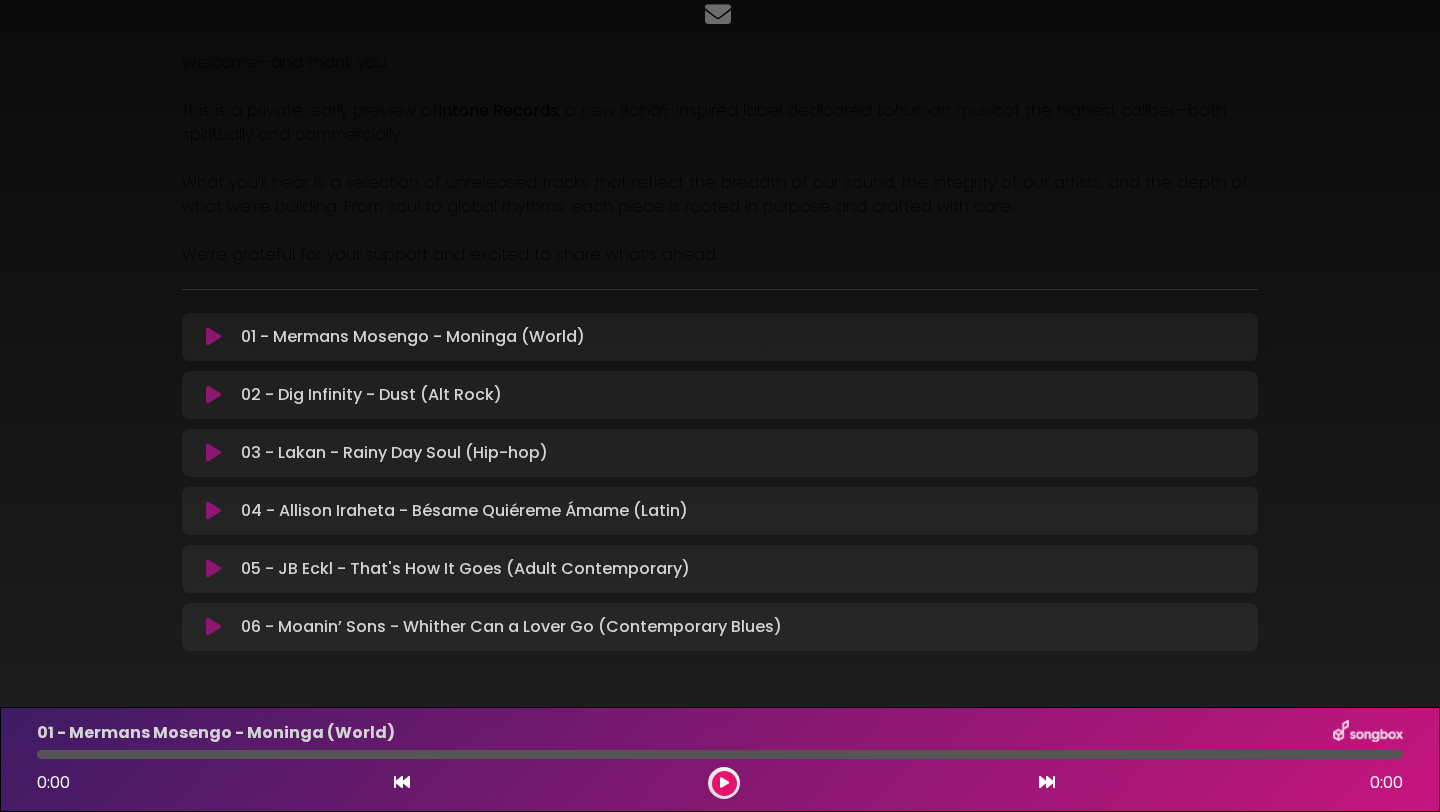 click at bounding box center (213, 337) 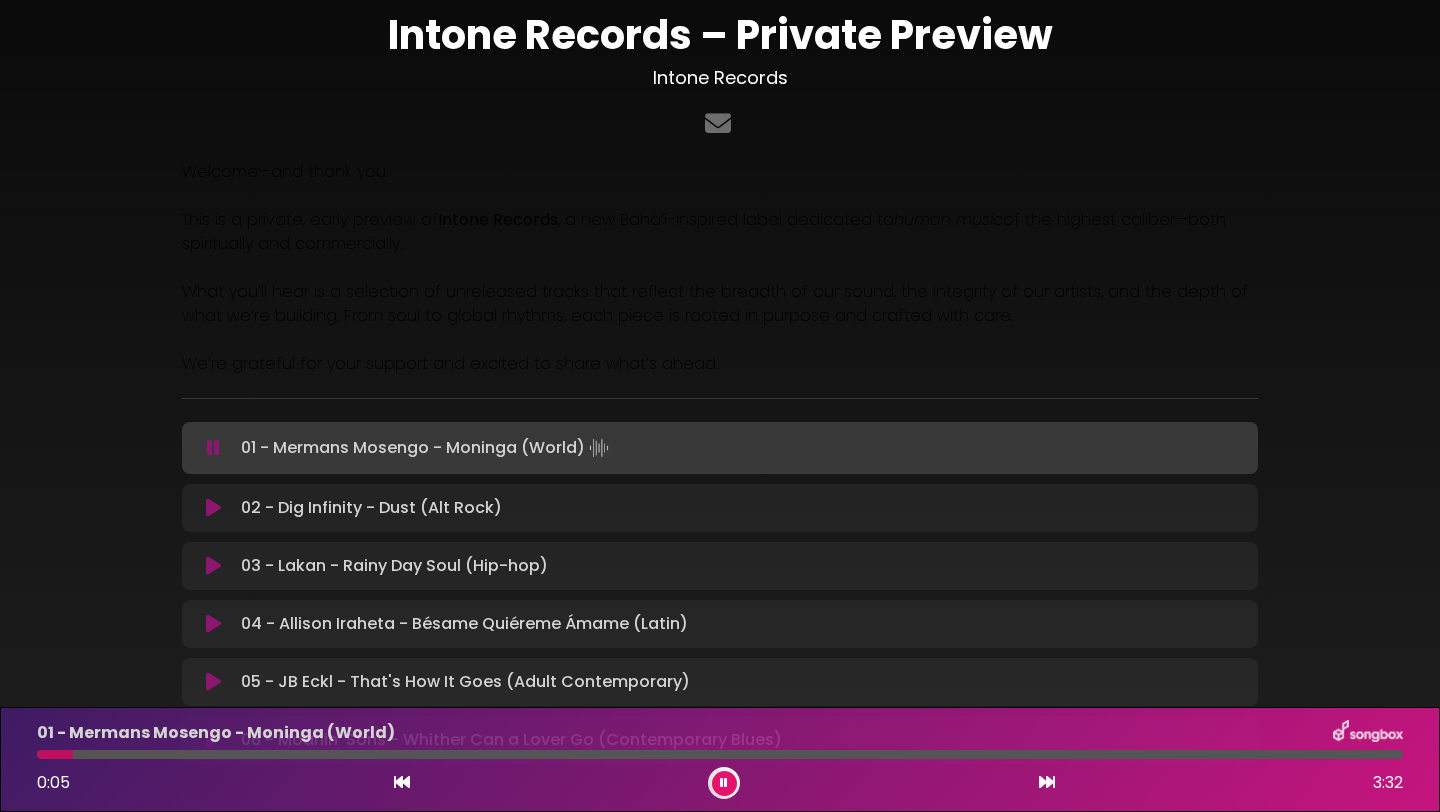 scroll, scrollTop: 0, scrollLeft: 0, axis: both 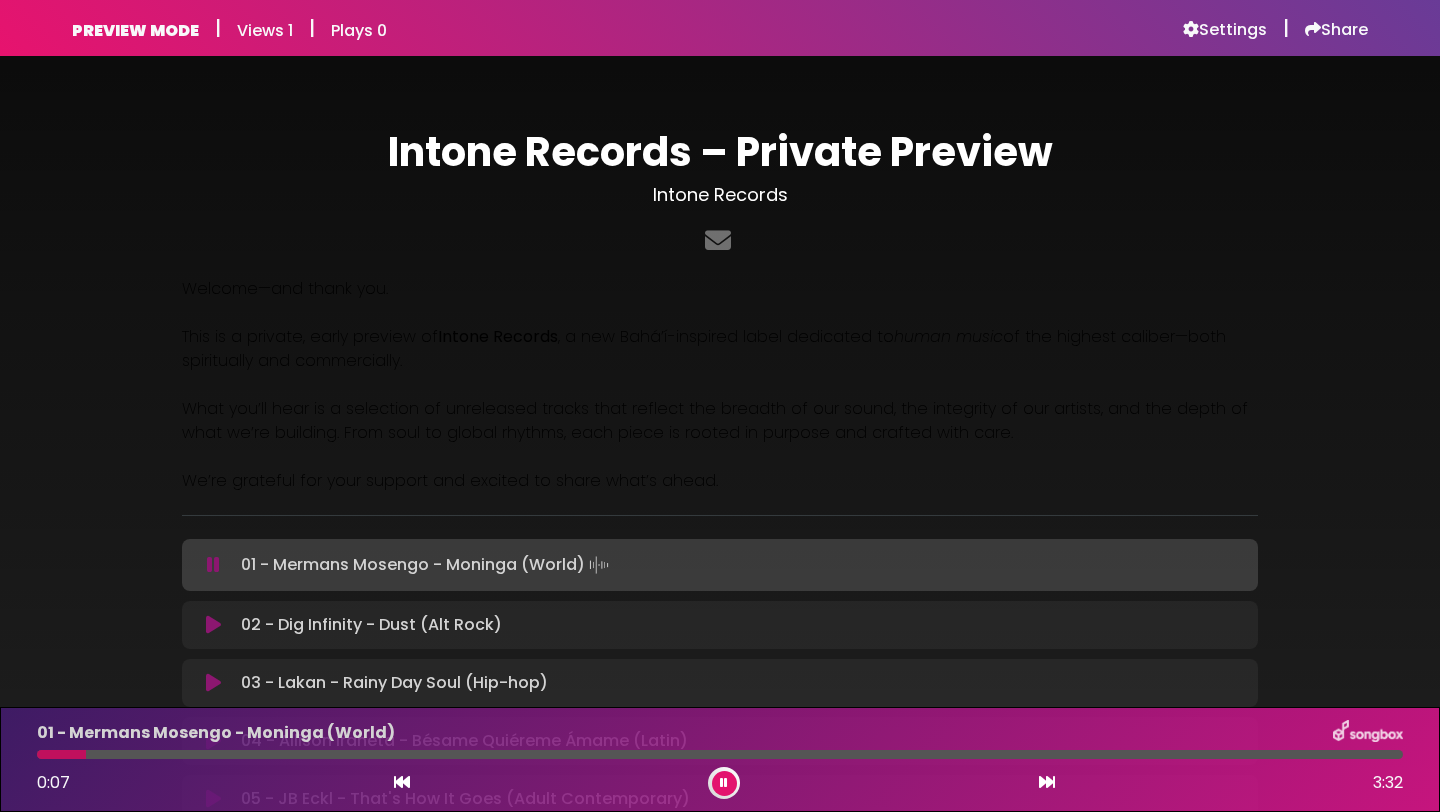click on "0:07
3:32" at bounding box center (720, 783) 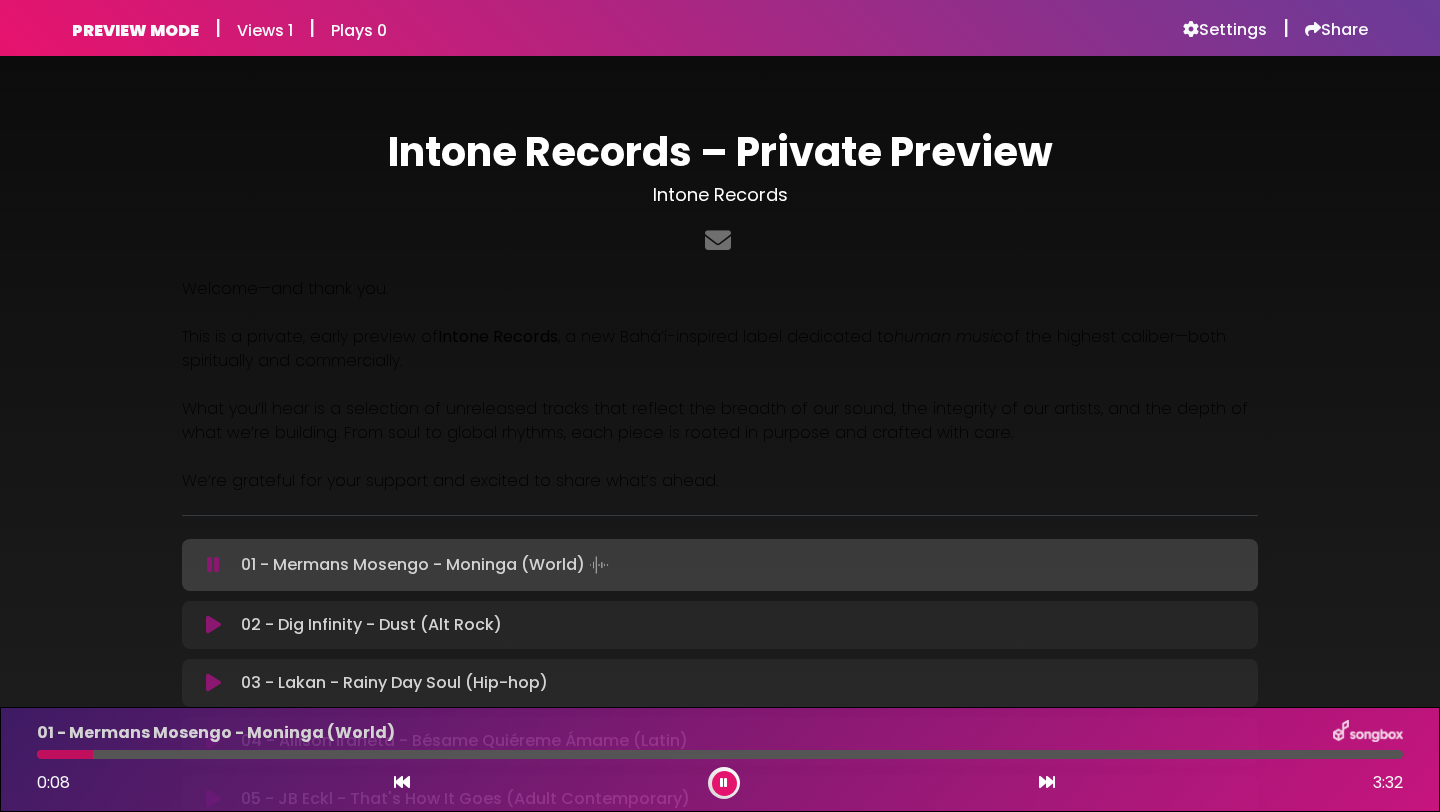 click at bounding box center [724, 783] 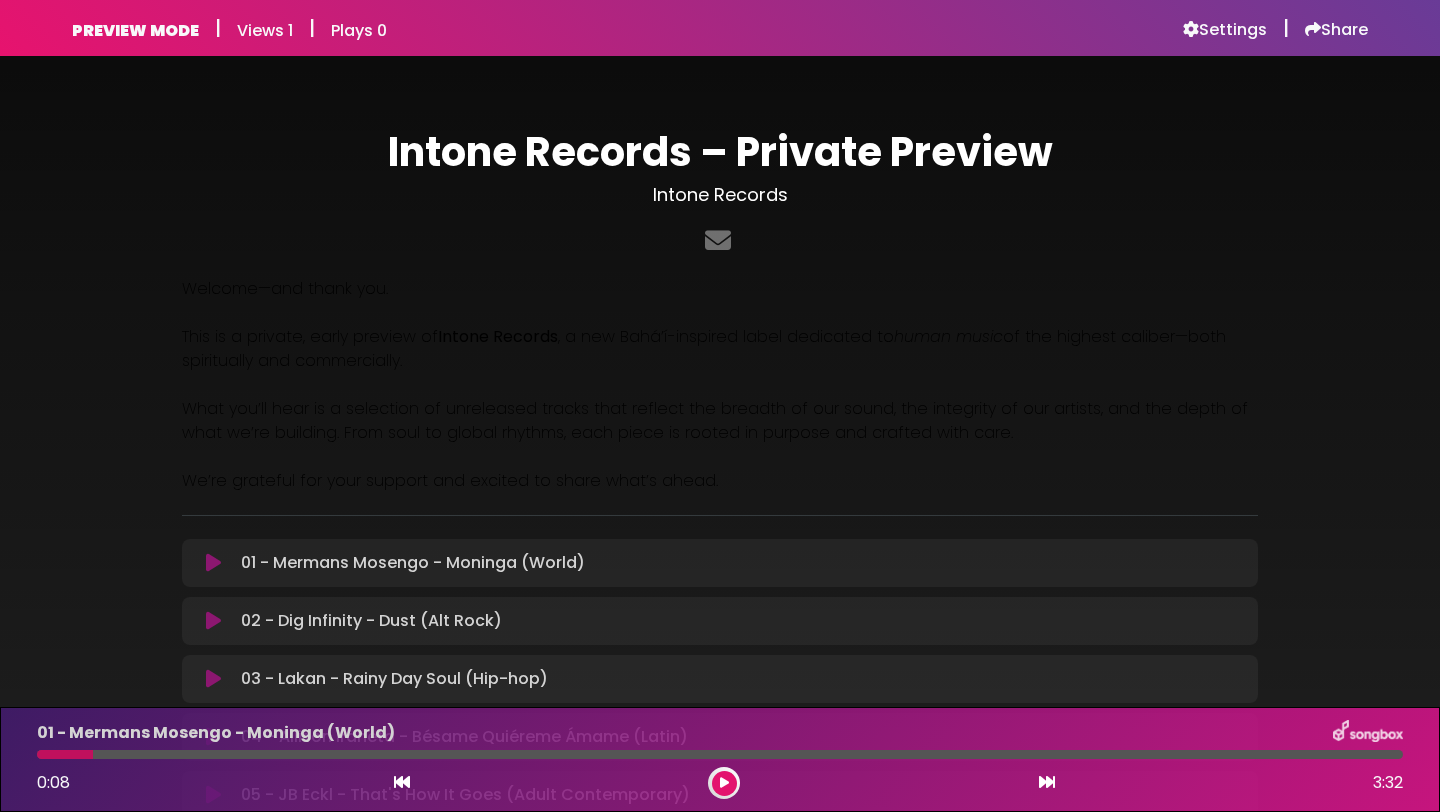 click at bounding box center [720, 457] 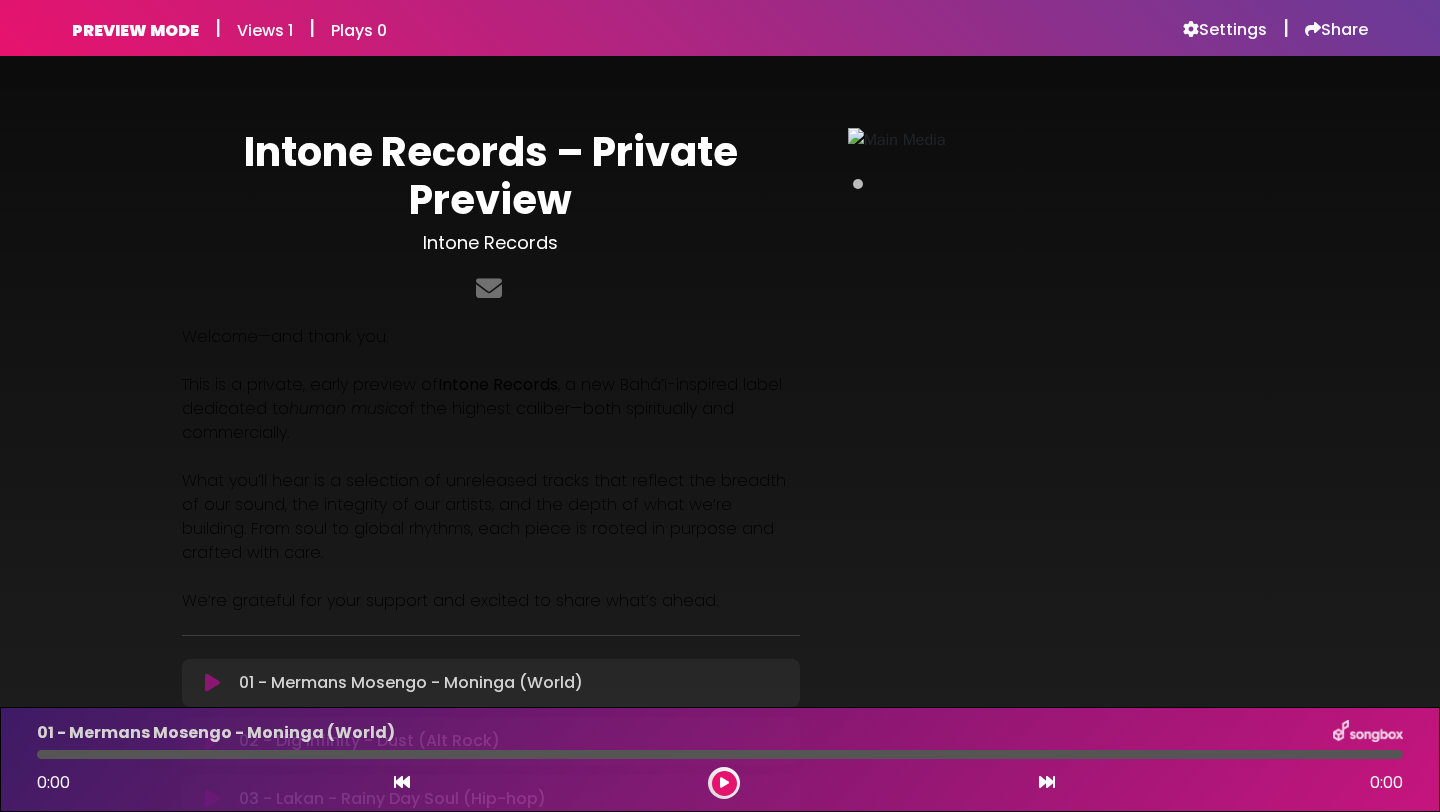 scroll, scrollTop: 0, scrollLeft: 0, axis: both 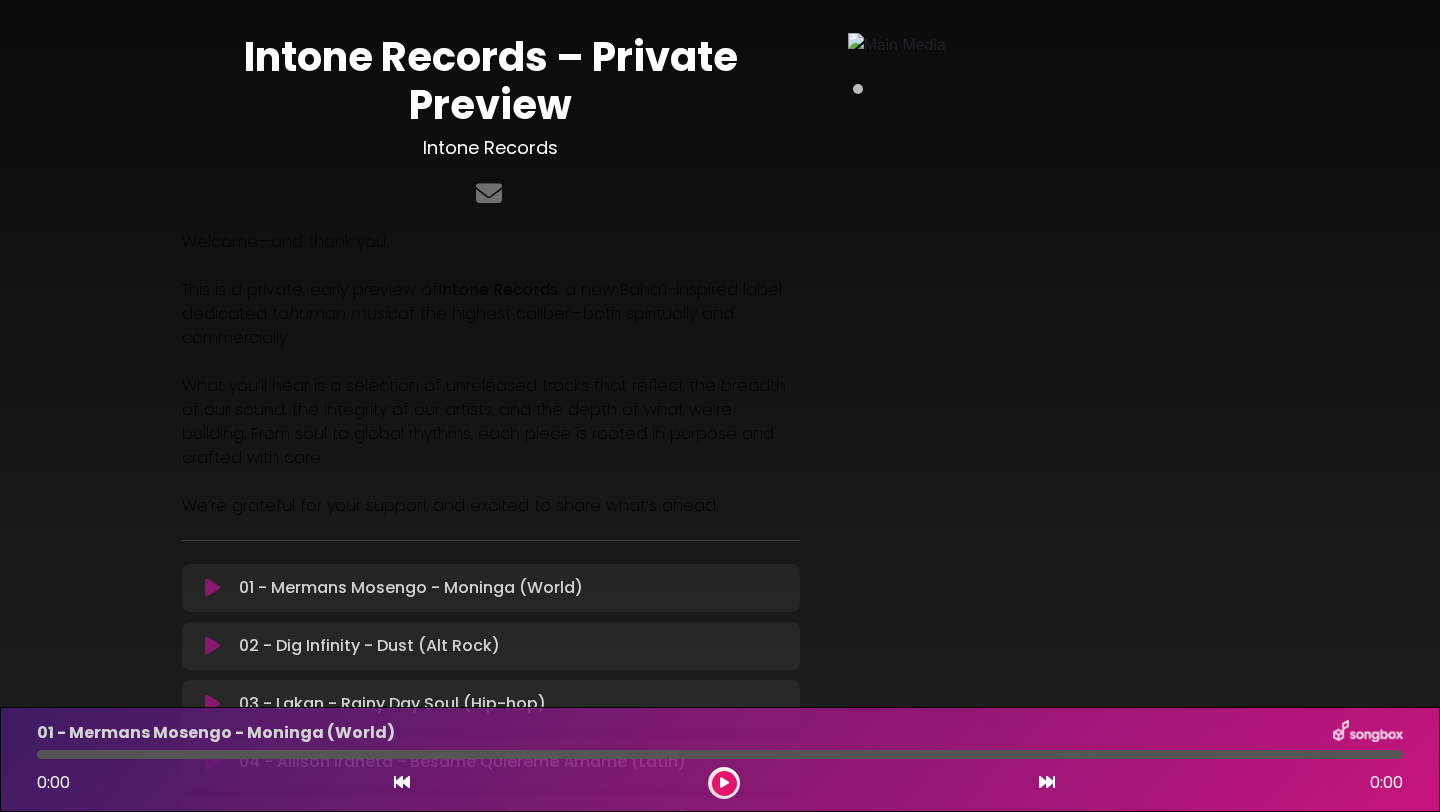 click at bounding box center [1041, 45] 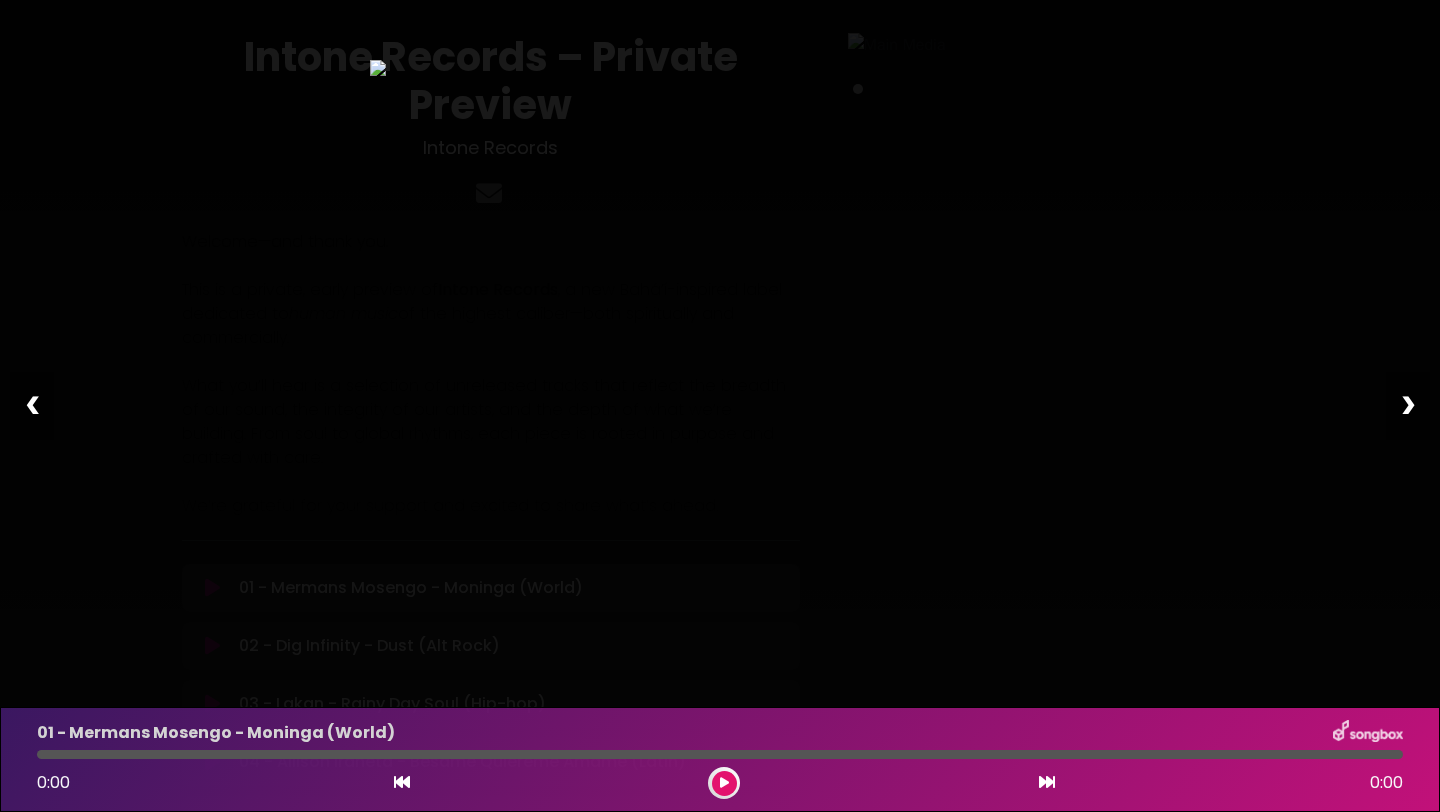 click on "Pause Play % buffered 00:00 00:00 00:00 Exit fullscreen Enter fullscreen Play
❮
❯" at bounding box center (720, 406) 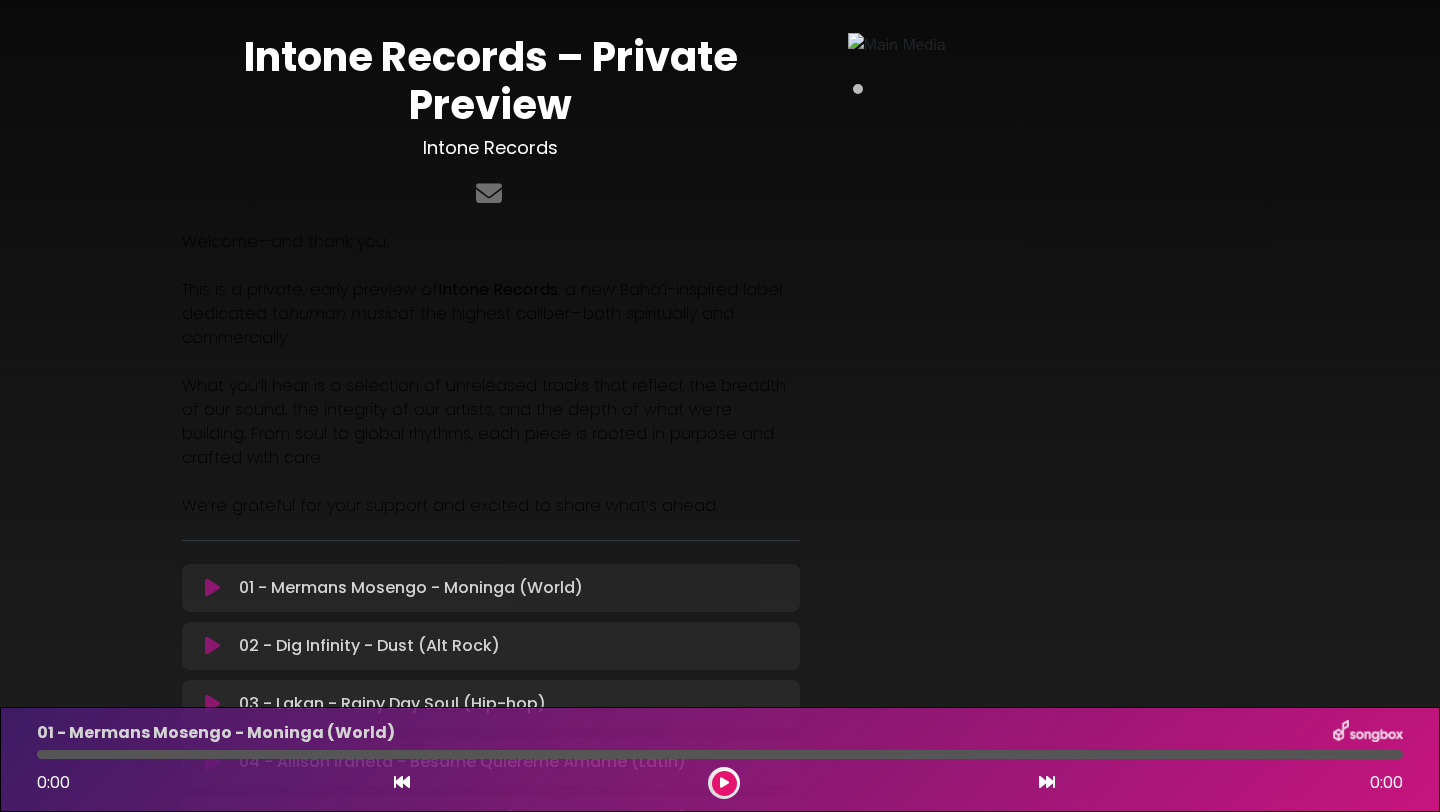 click at bounding box center [491, 362] 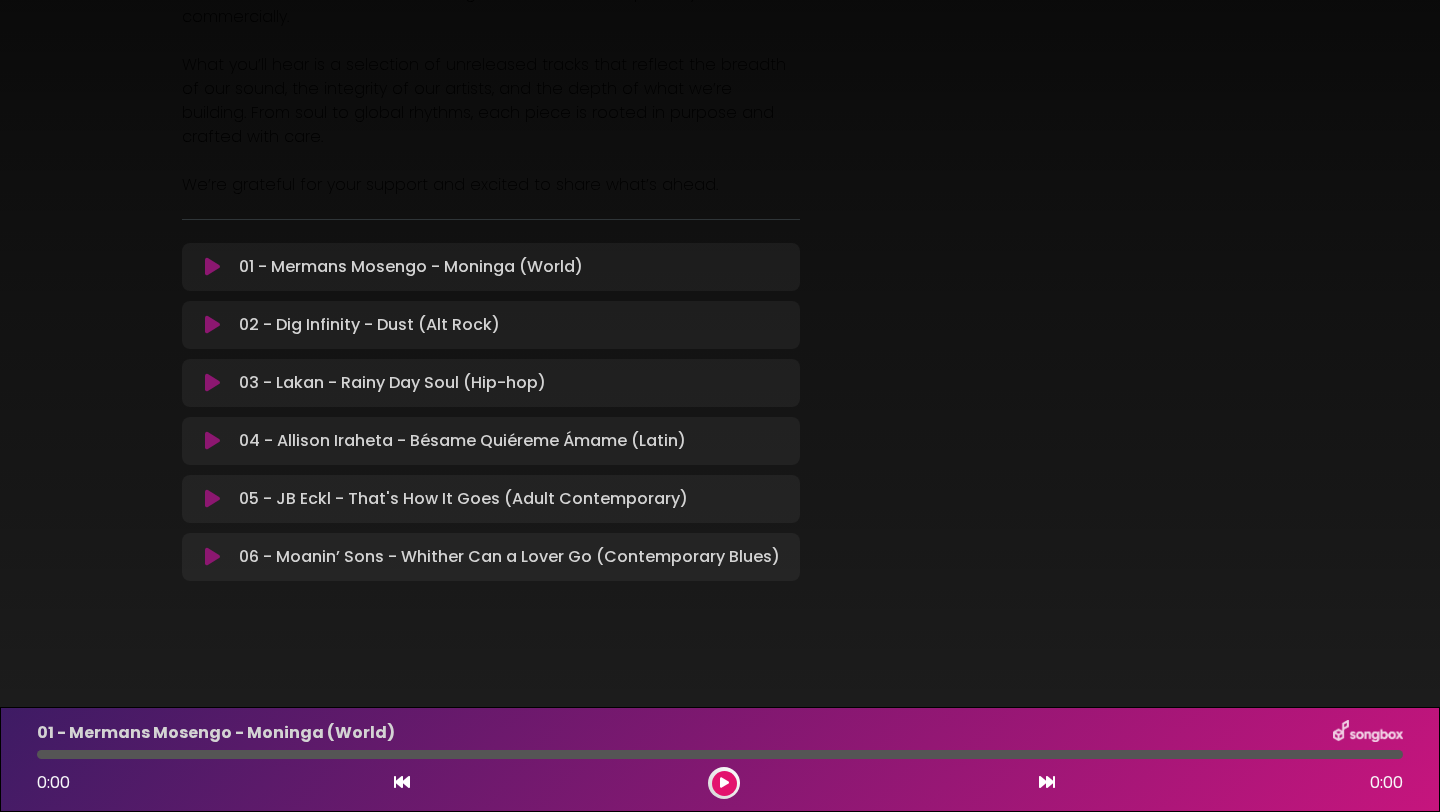 scroll, scrollTop: 0, scrollLeft: 0, axis: both 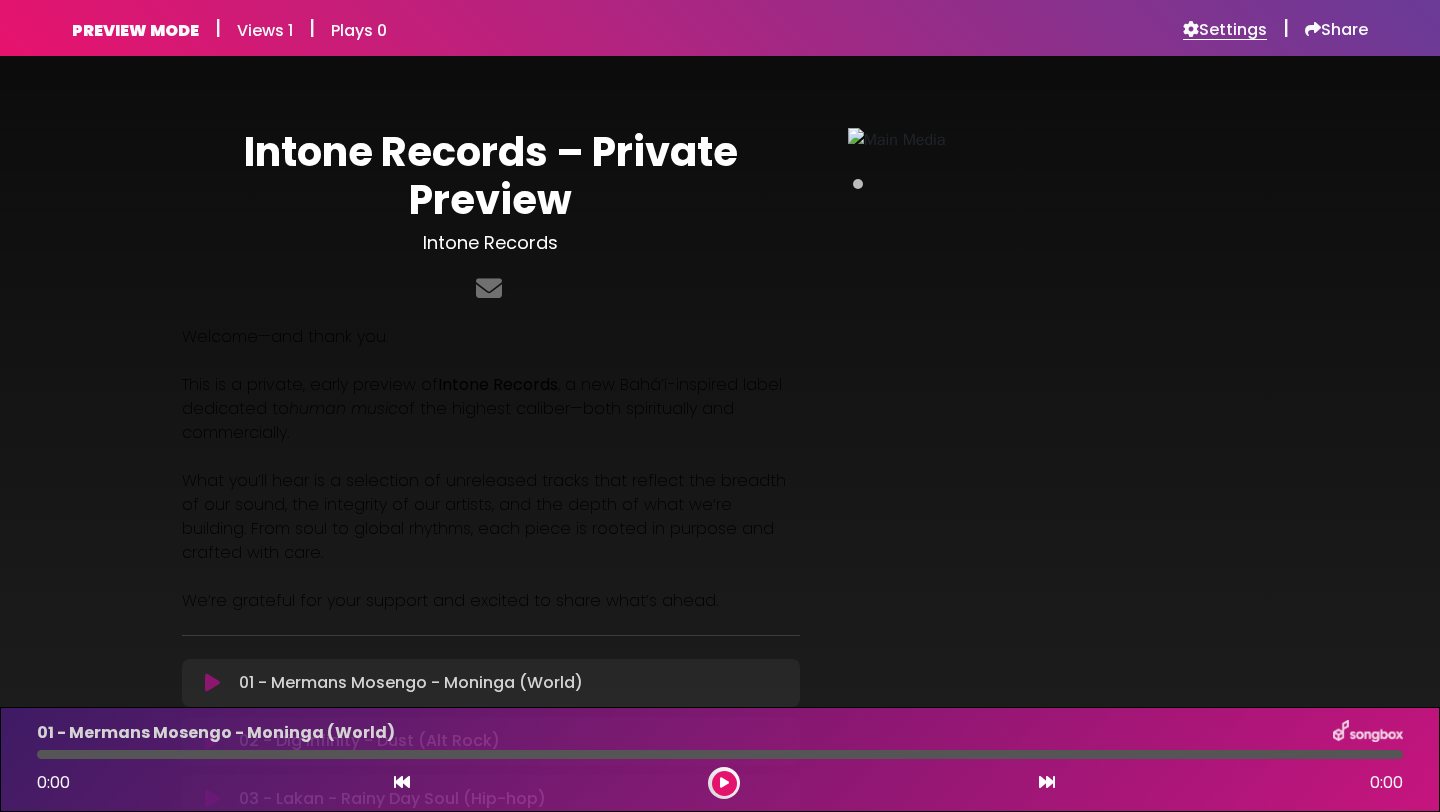 click on "Settings" at bounding box center (1225, 30) 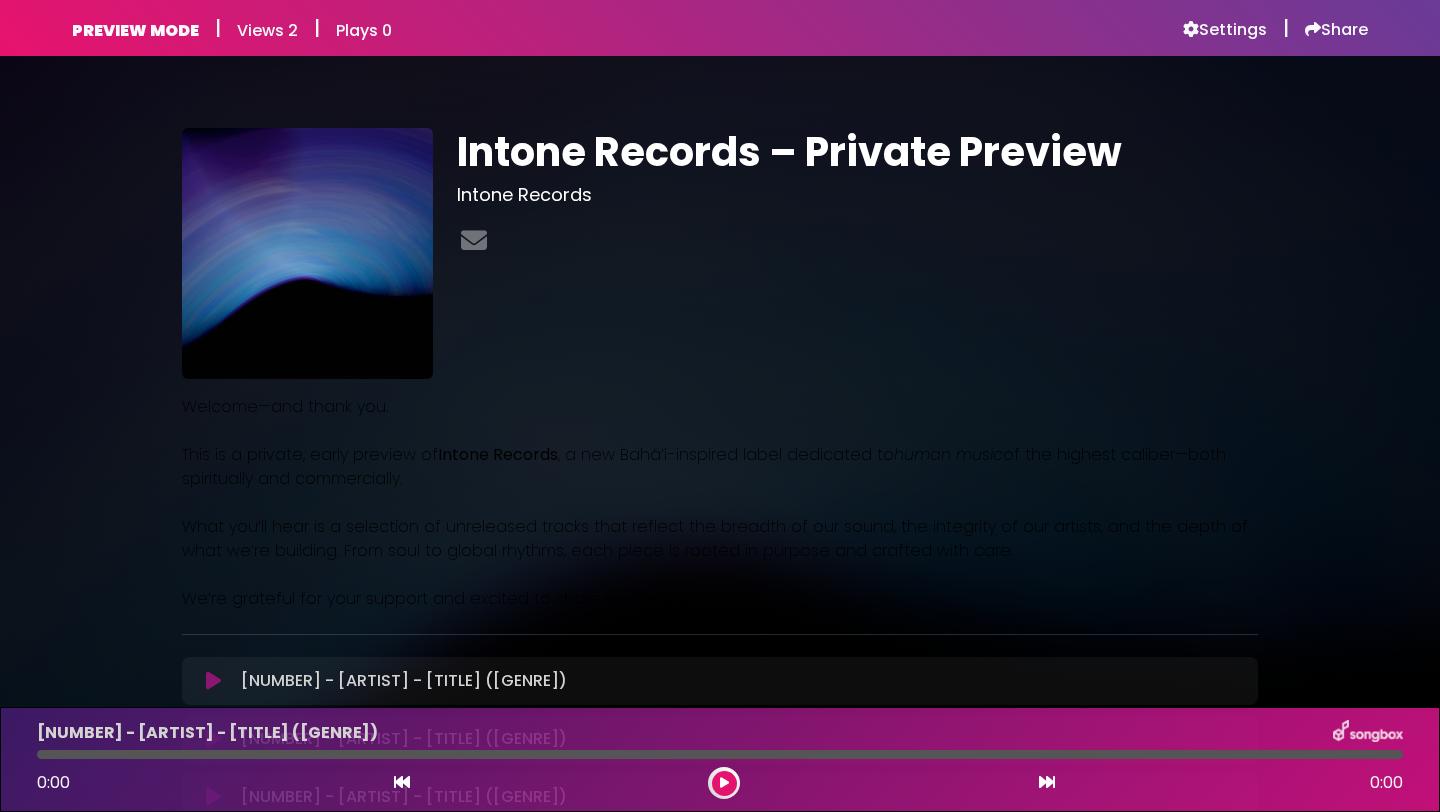 scroll, scrollTop: 0, scrollLeft: 0, axis: both 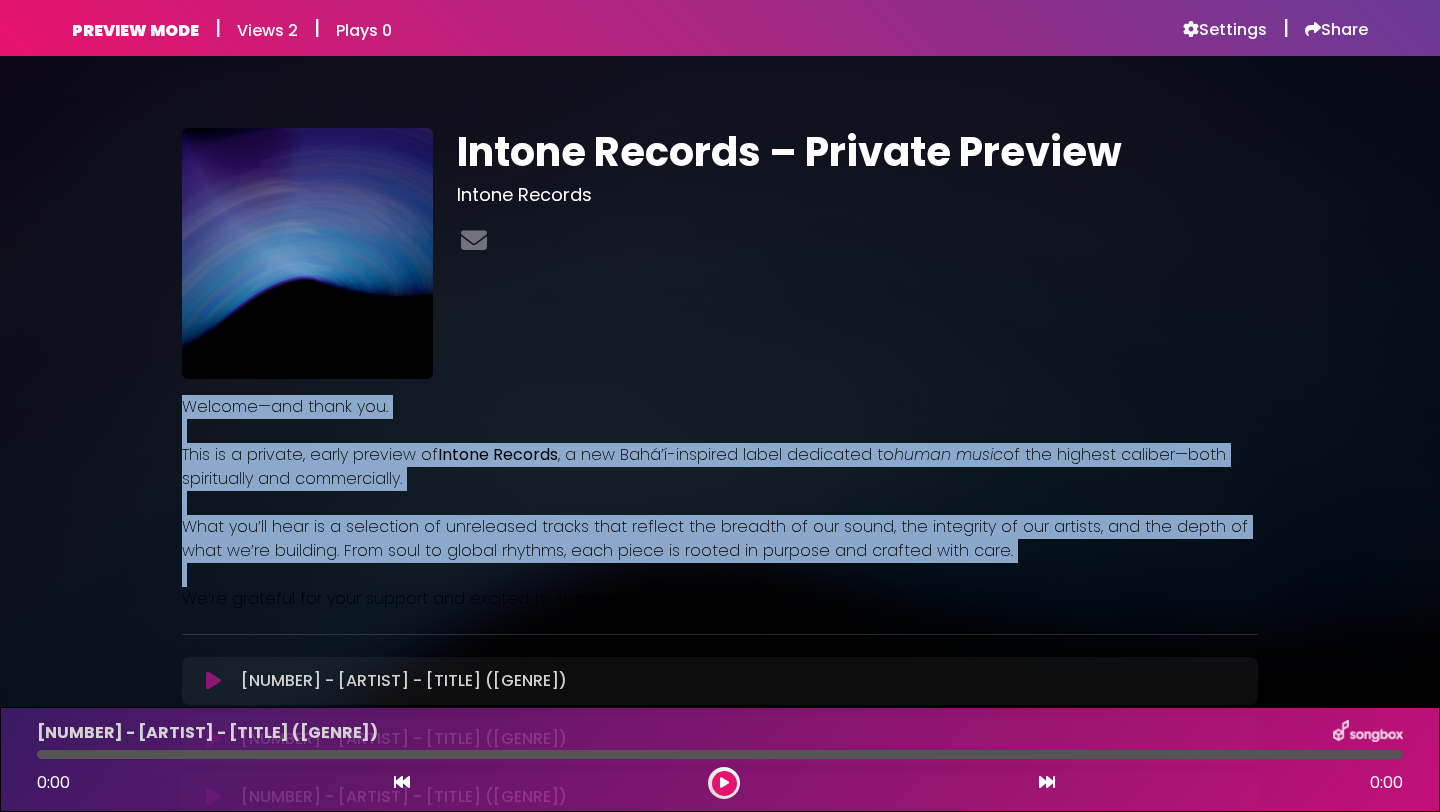 drag, startPoint x: 1038, startPoint y: 580, endPoint x: 457, endPoint y: 292, distance: 648.46356 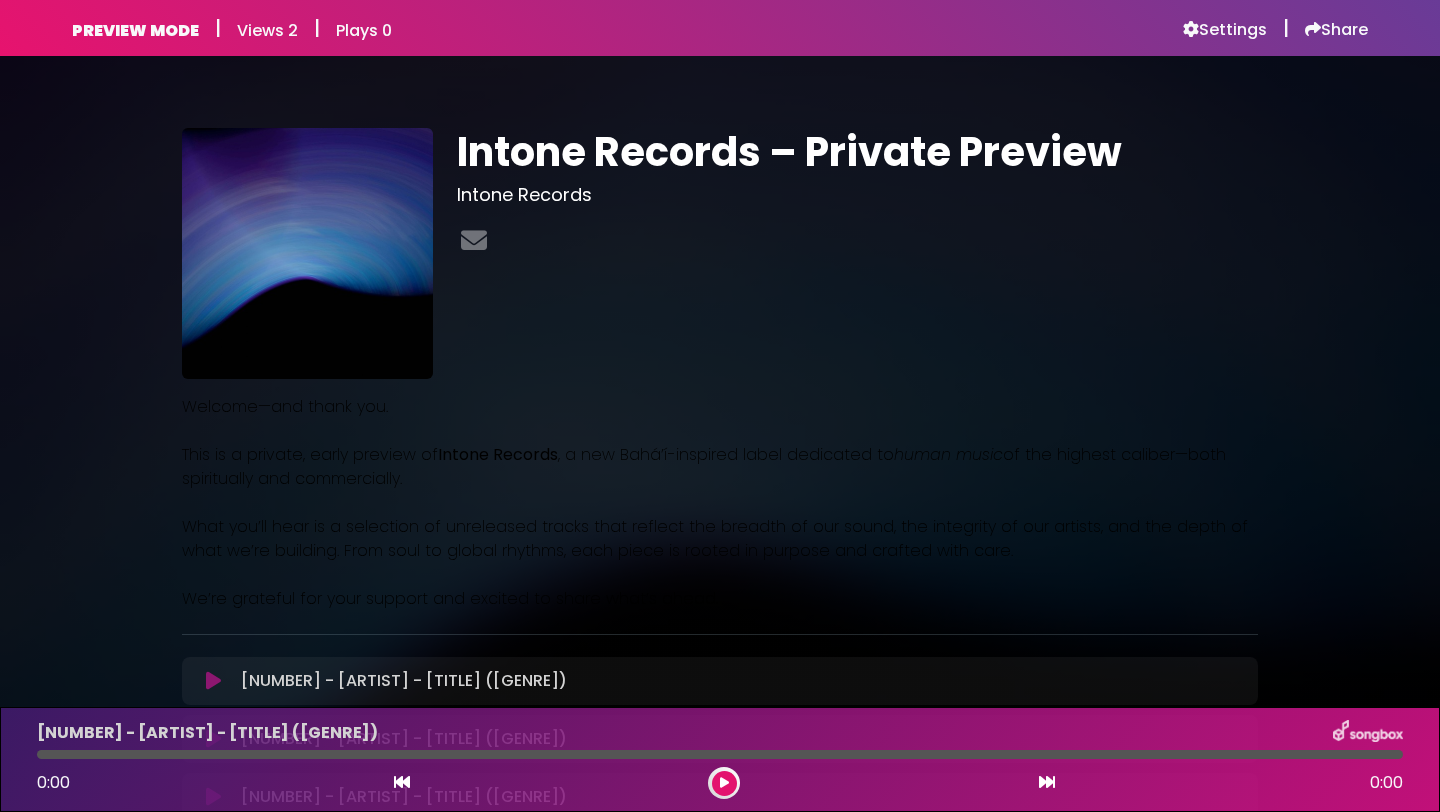click on "Intone Records – Private Preview
Intone Records" at bounding box center (857, 253) 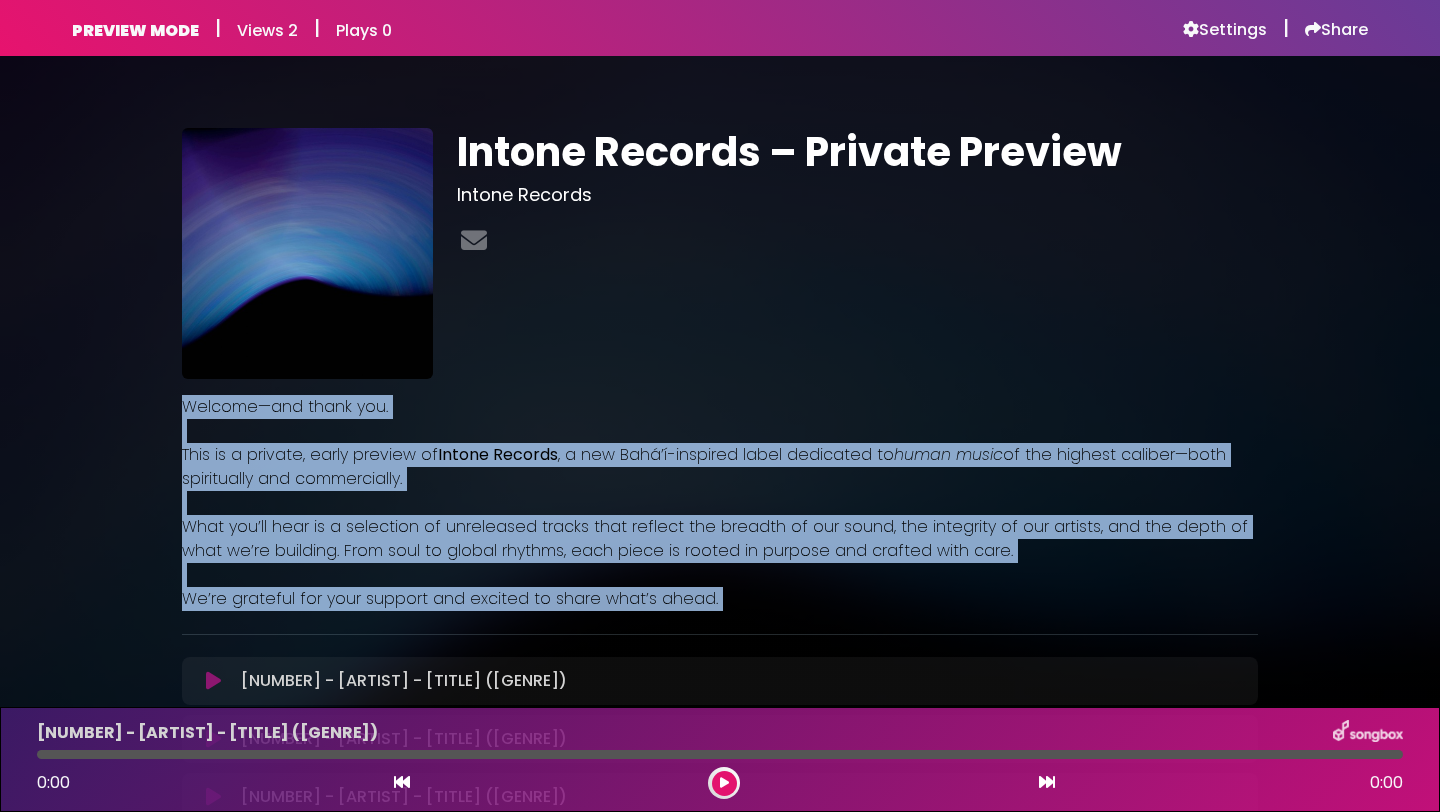 drag, startPoint x: 497, startPoint y: 284, endPoint x: 832, endPoint y: 665, distance: 507.33224 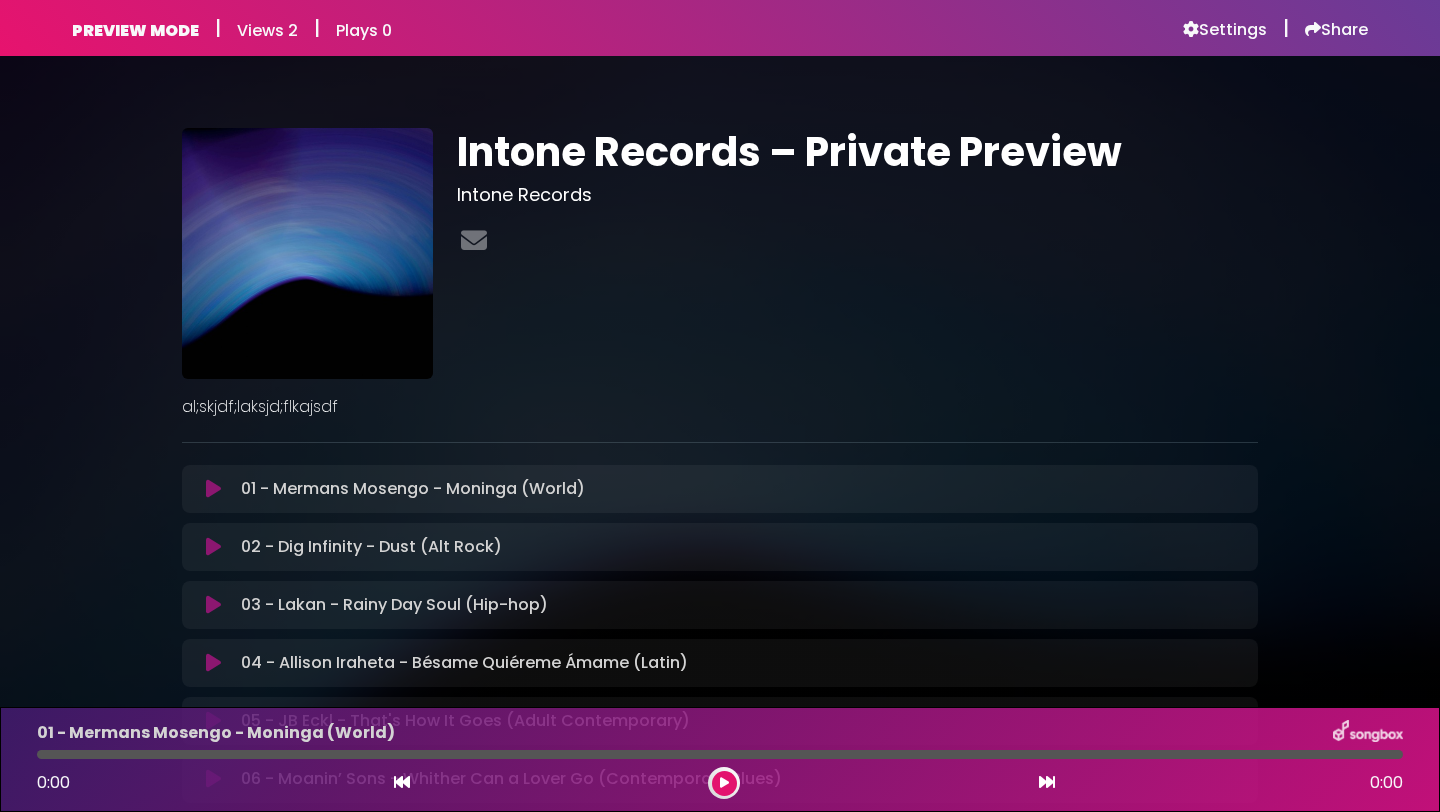 scroll, scrollTop: 0, scrollLeft: 0, axis: both 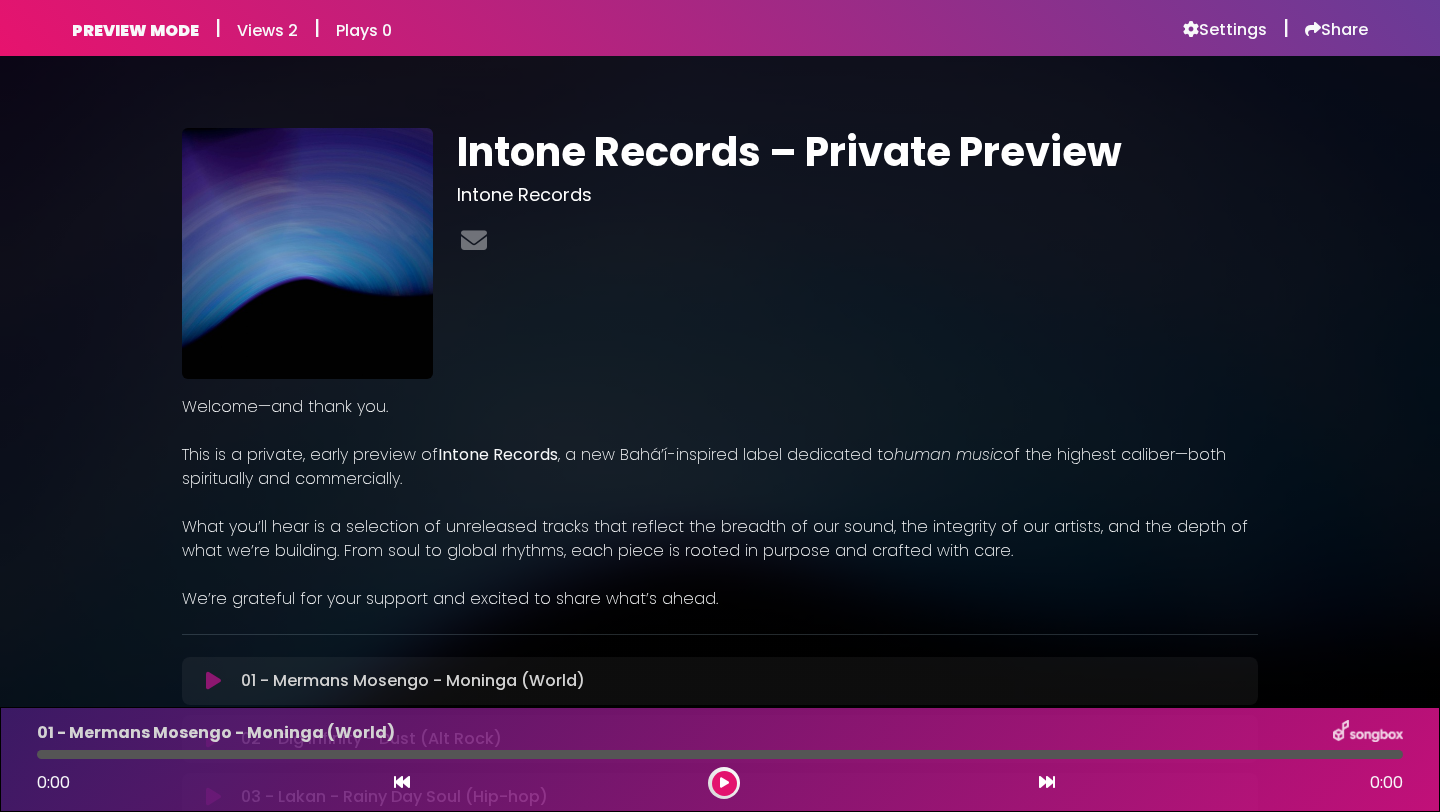 click on "Intone Records – Private Preview
Intone Records" at bounding box center [857, 253] 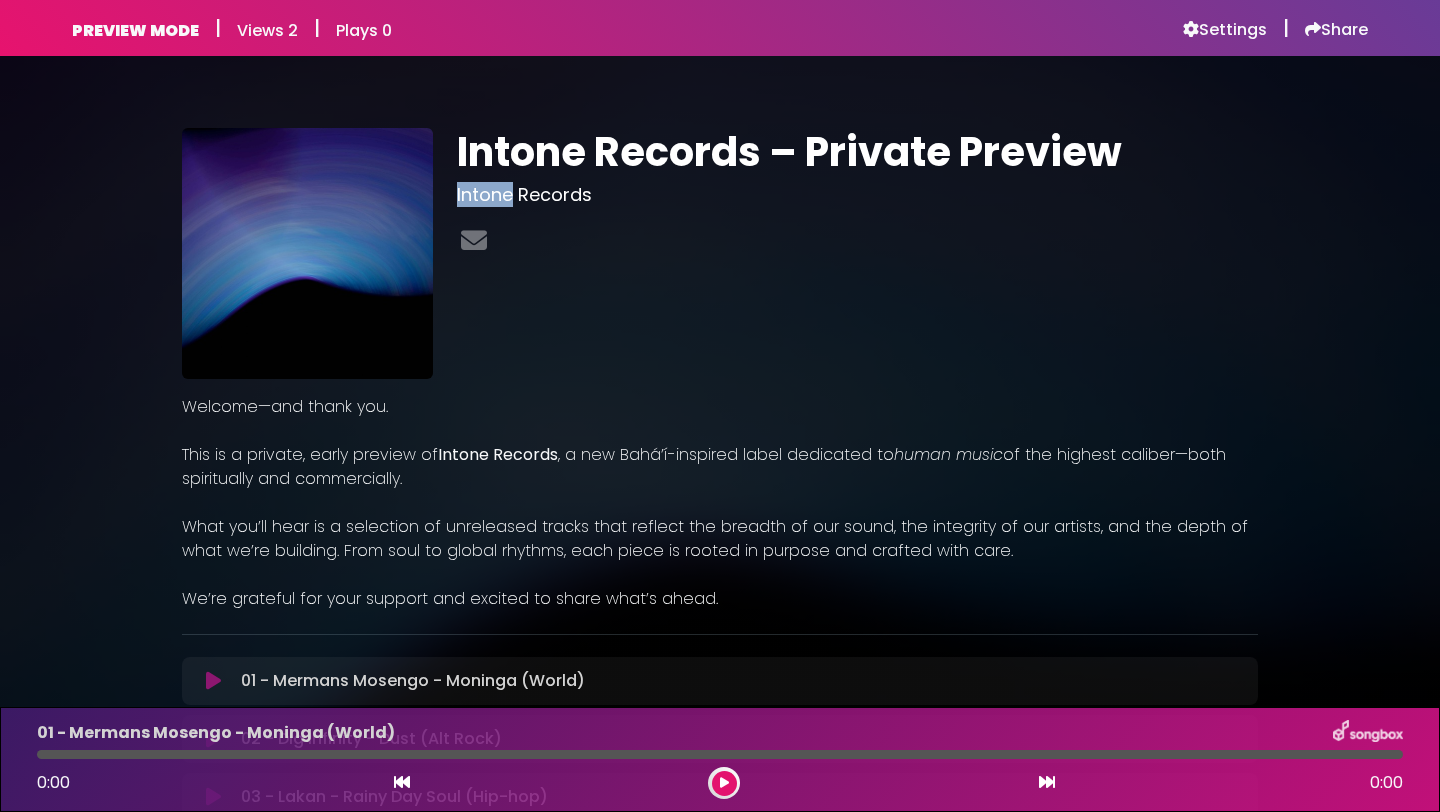 click on "Intone Records" at bounding box center (857, 195) 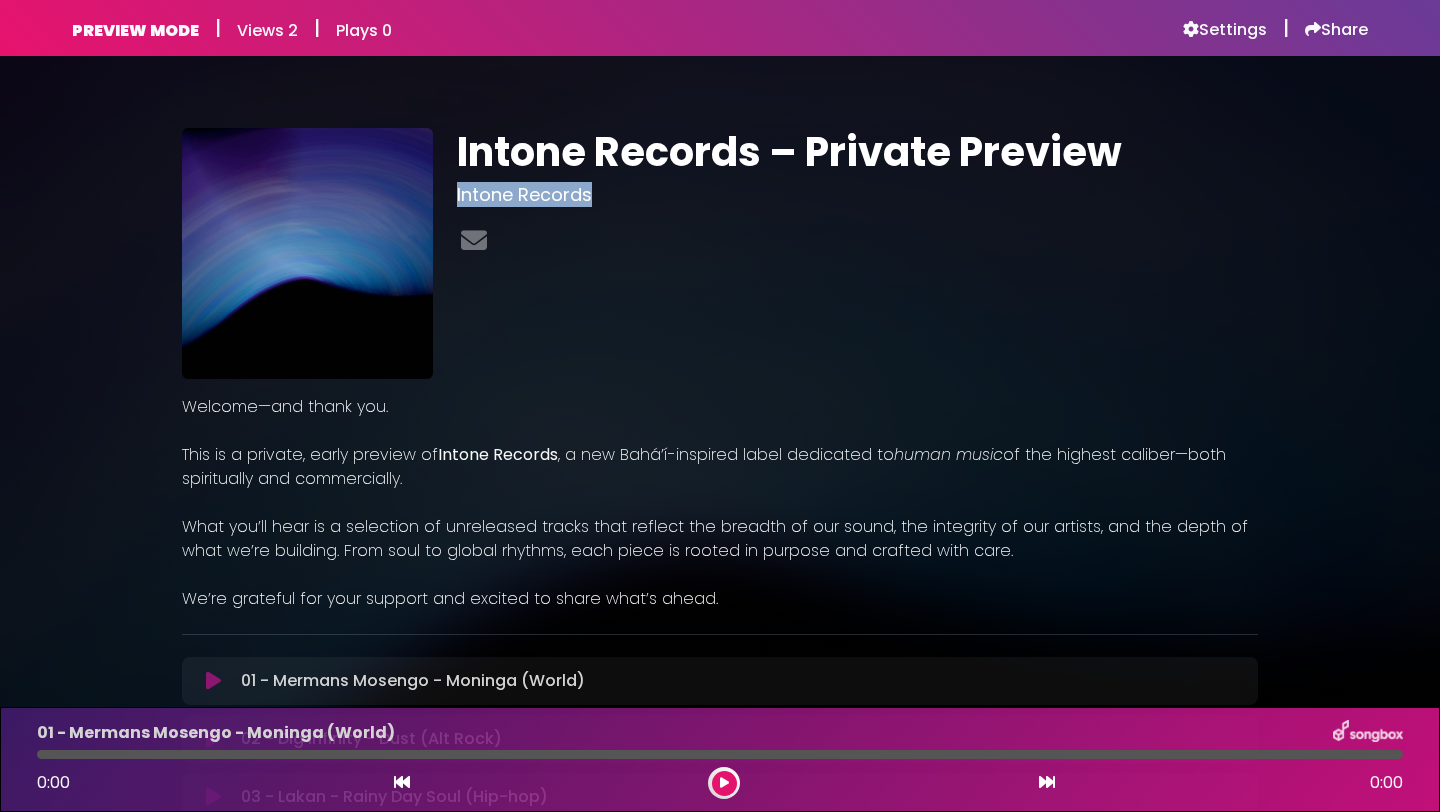 click on "Intone Records" at bounding box center [857, 195] 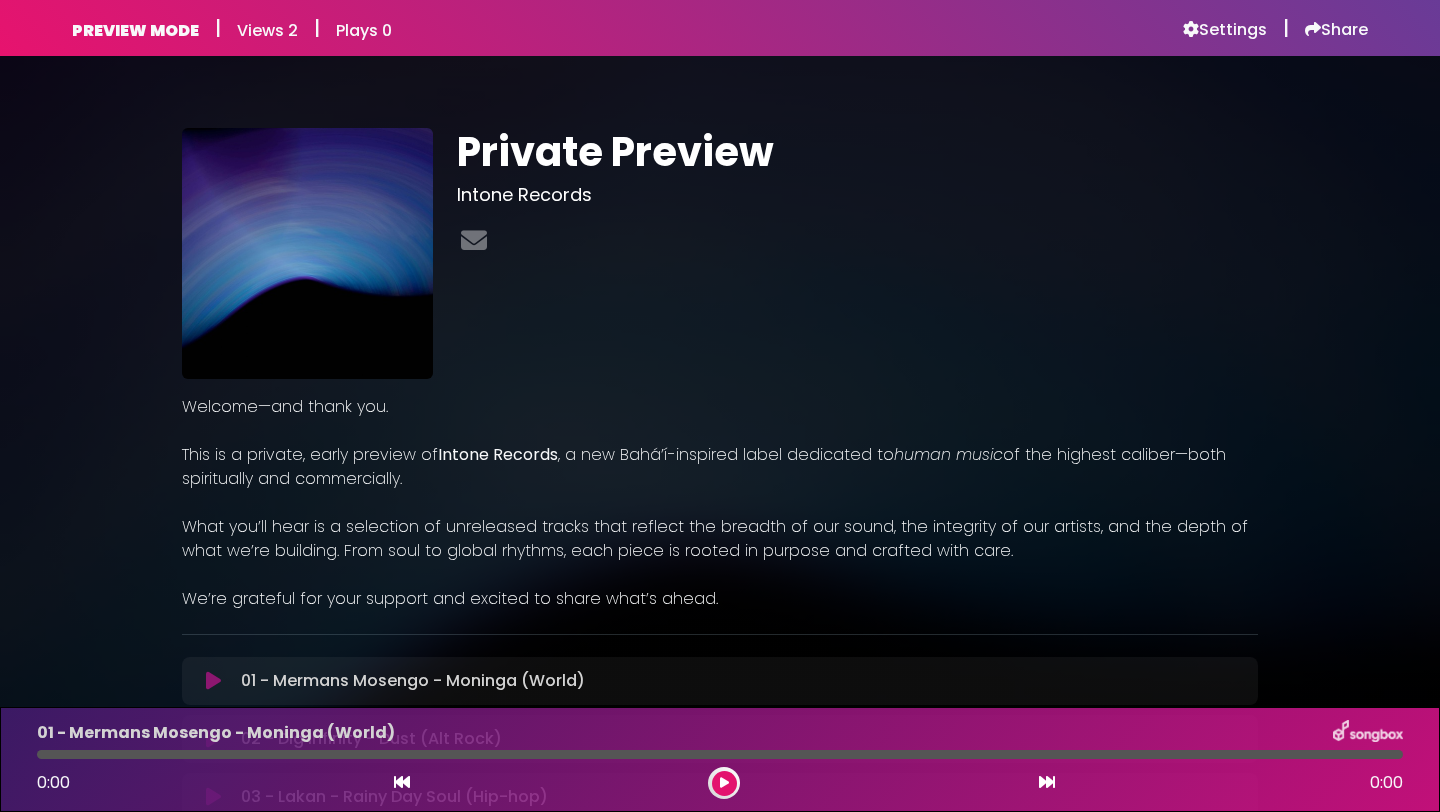 scroll, scrollTop: 0, scrollLeft: 0, axis: both 